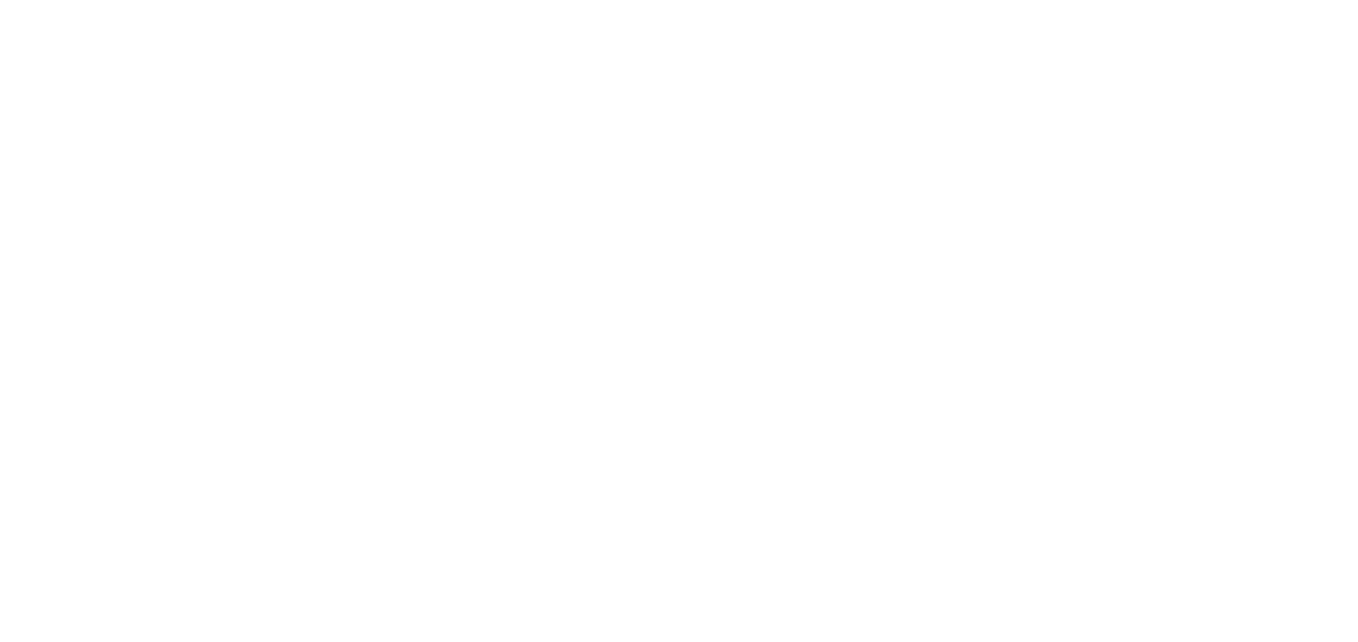 scroll, scrollTop: 0, scrollLeft: 0, axis: both 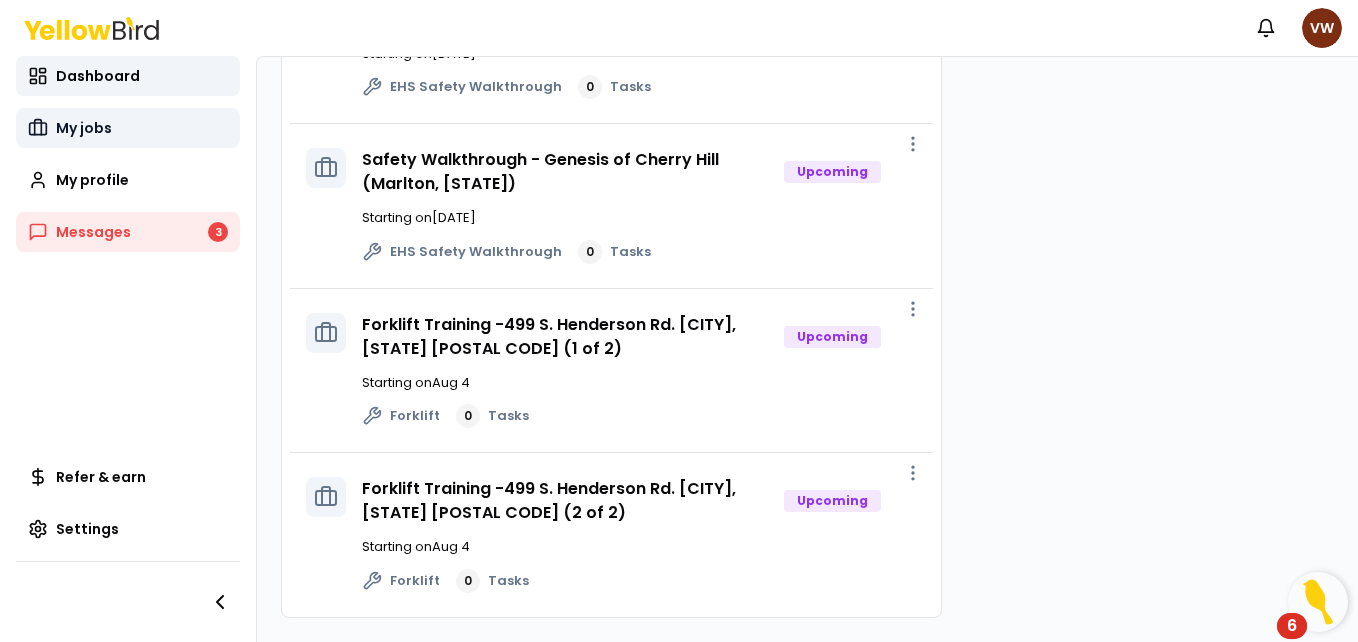 click on "My jobs" at bounding box center (84, 128) 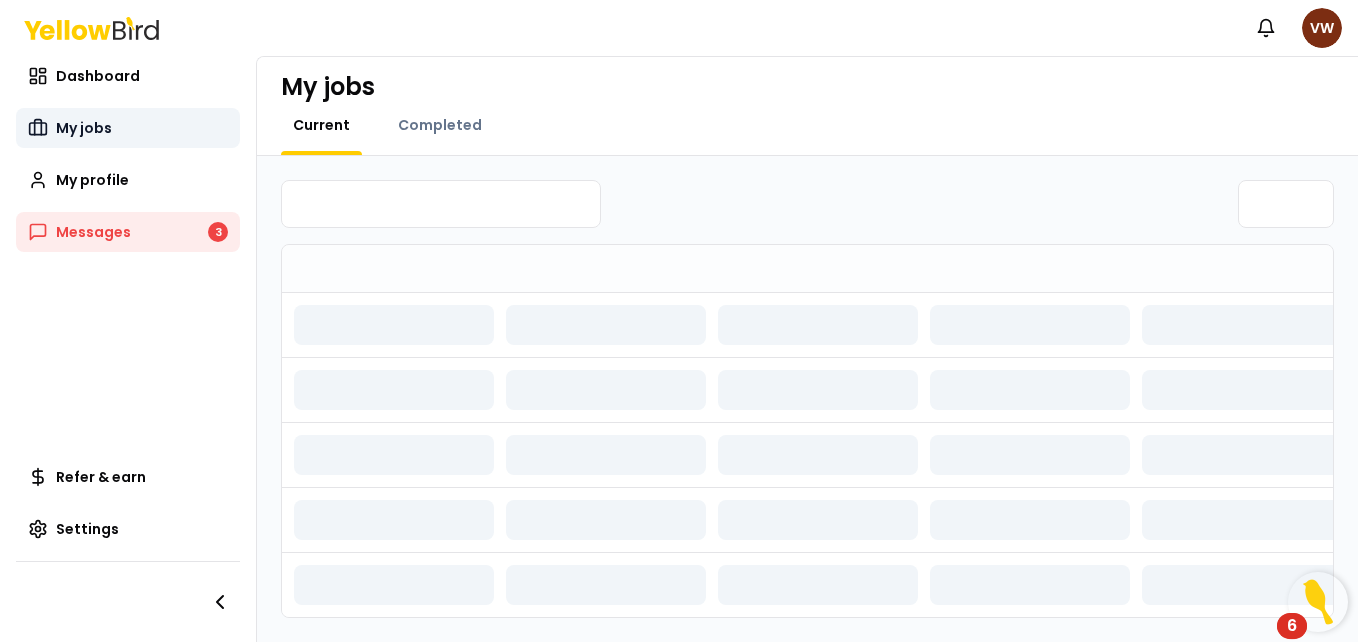 scroll, scrollTop: 25, scrollLeft: 0, axis: vertical 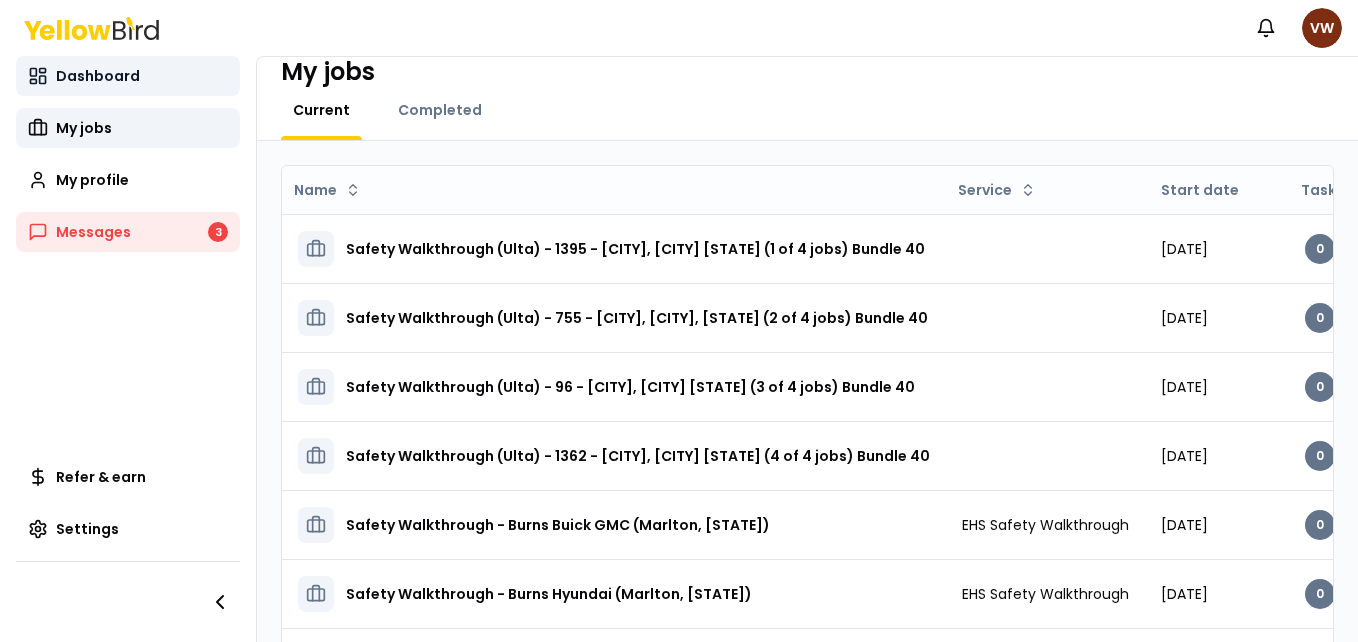 click on "Dashboard" at bounding box center [98, 76] 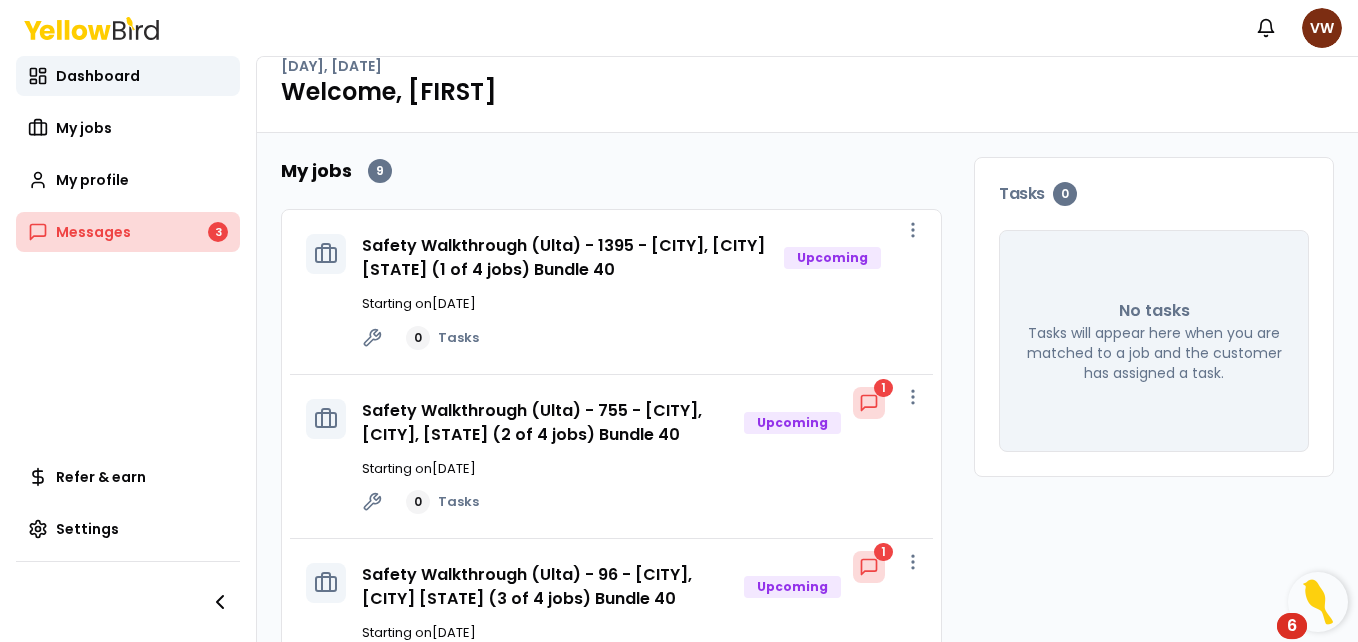 click on "Messages" at bounding box center (93, 232) 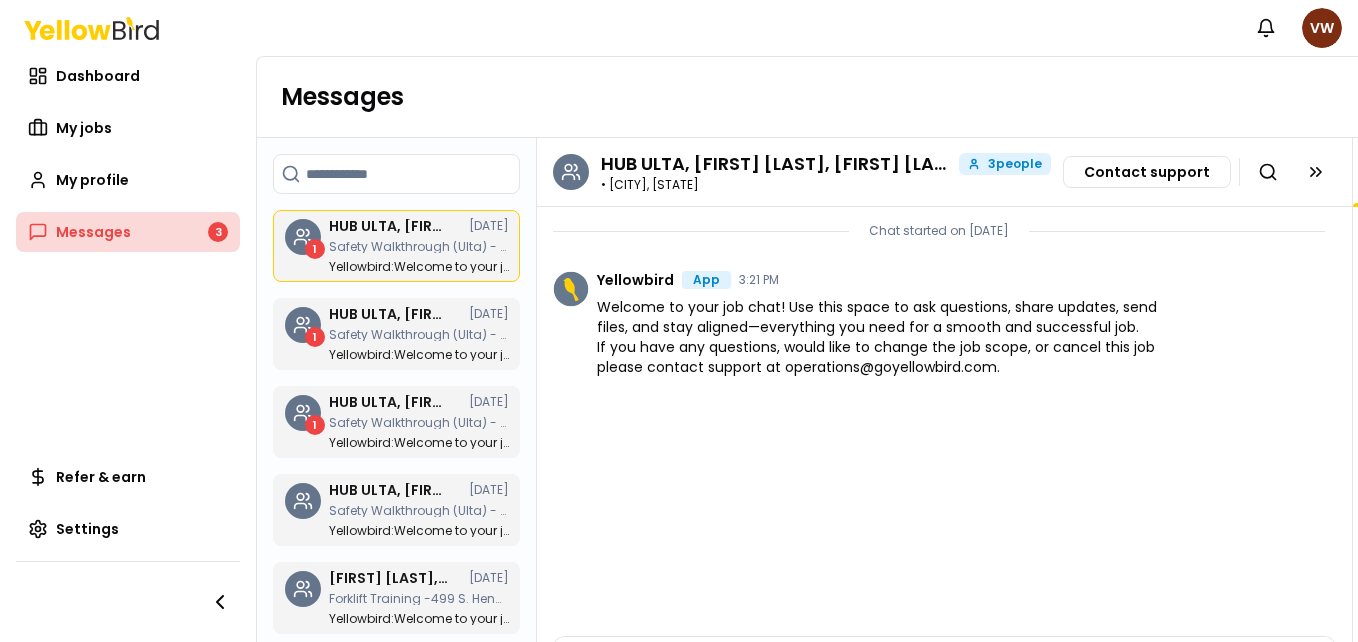 scroll, scrollTop: 111, scrollLeft: 0, axis: vertical 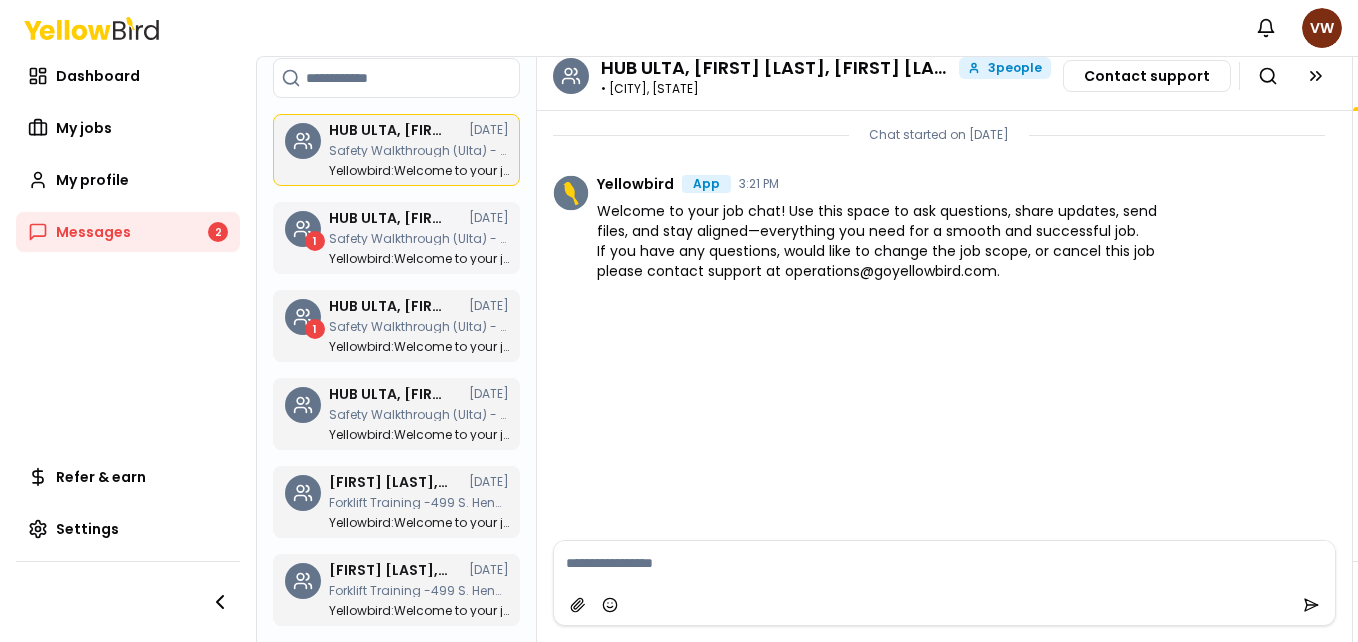 click on "Safety Walkthrough (Ulta) - 96 - [CITY], [CITY] [STATE] (3 of 4 jobs) Bundle 40" at bounding box center [419, 239] 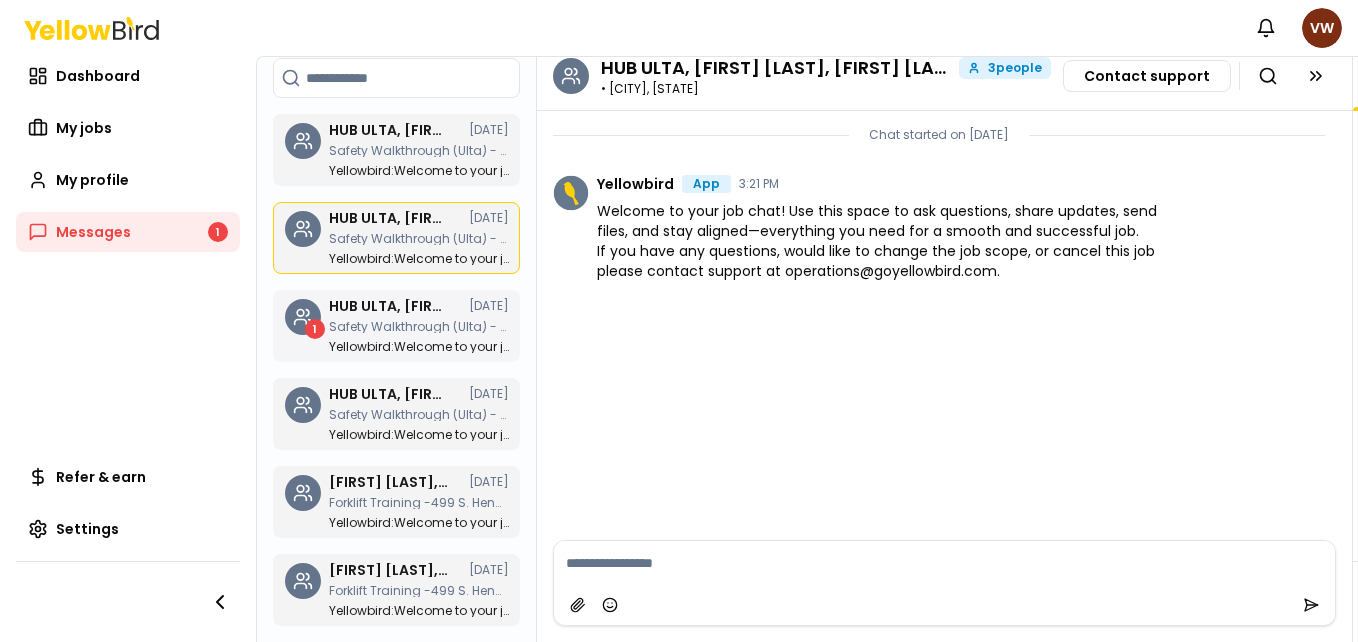 click on "Safety Walkthrough (Ulta) - 755 - [CITY], [CITY], [STATE] (2 of 4 jobs) Bundle 40" at bounding box center (419, 327) 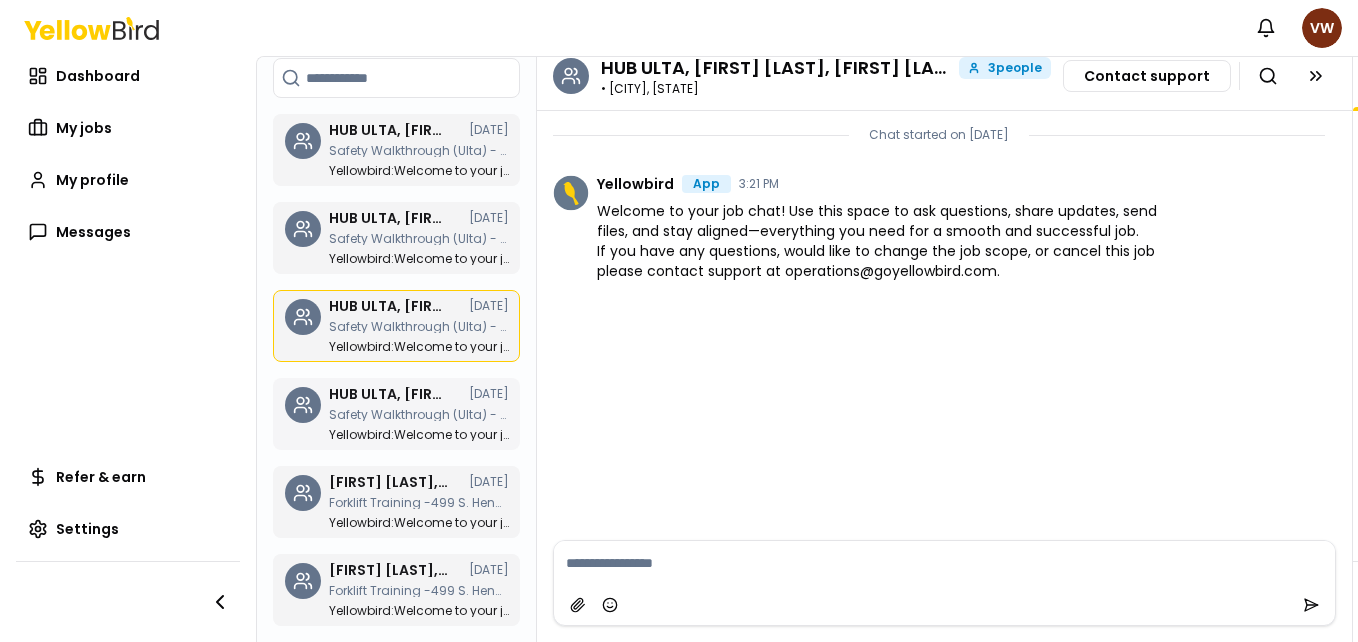 scroll, scrollTop: 111, scrollLeft: 0, axis: vertical 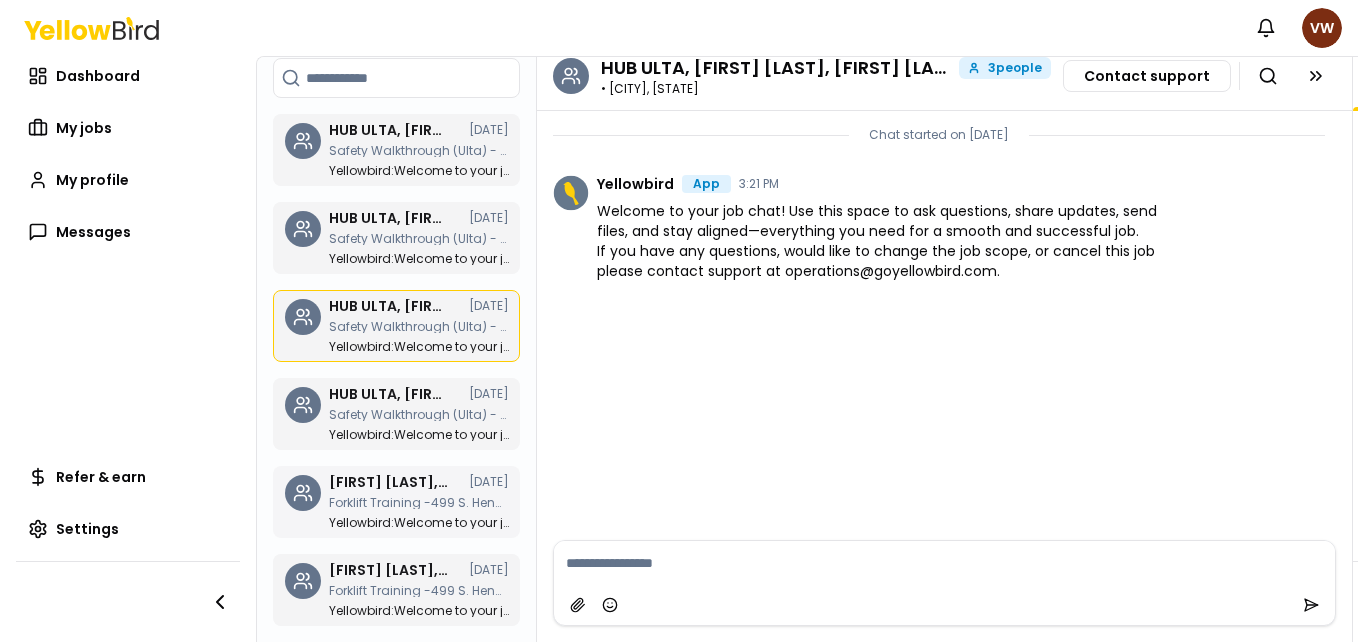 click on "Forklift Training -499 S. Henderson Rd. [CITY], [STATE] [POSTAL CODE] (2 of 2)" at bounding box center (419, 503) 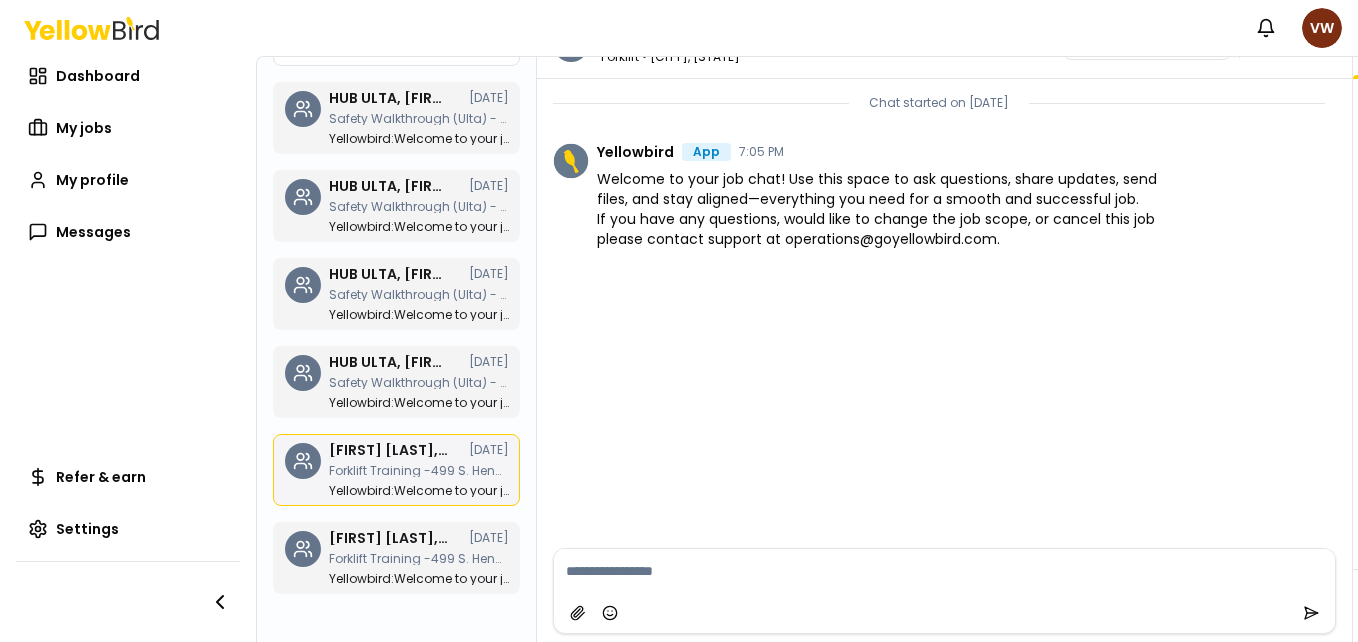 scroll, scrollTop: 131, scrollLeft: 0, axis: vertical 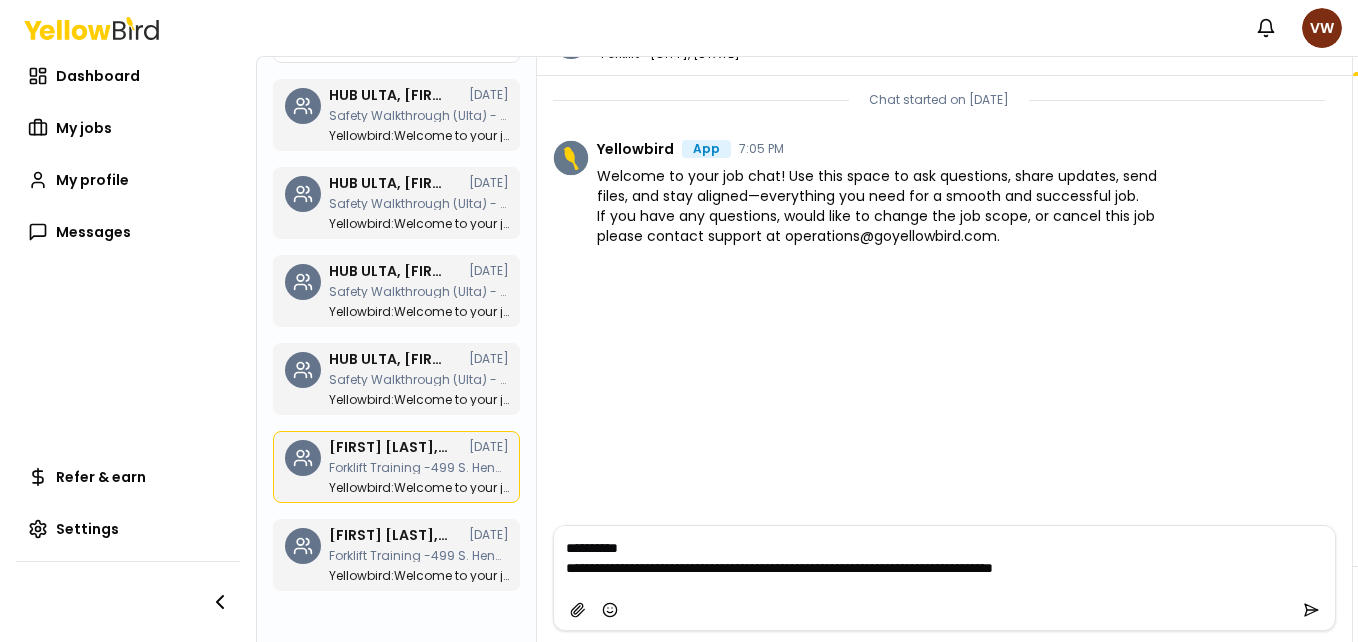 click on "**********" at bounding box center (939, 558) 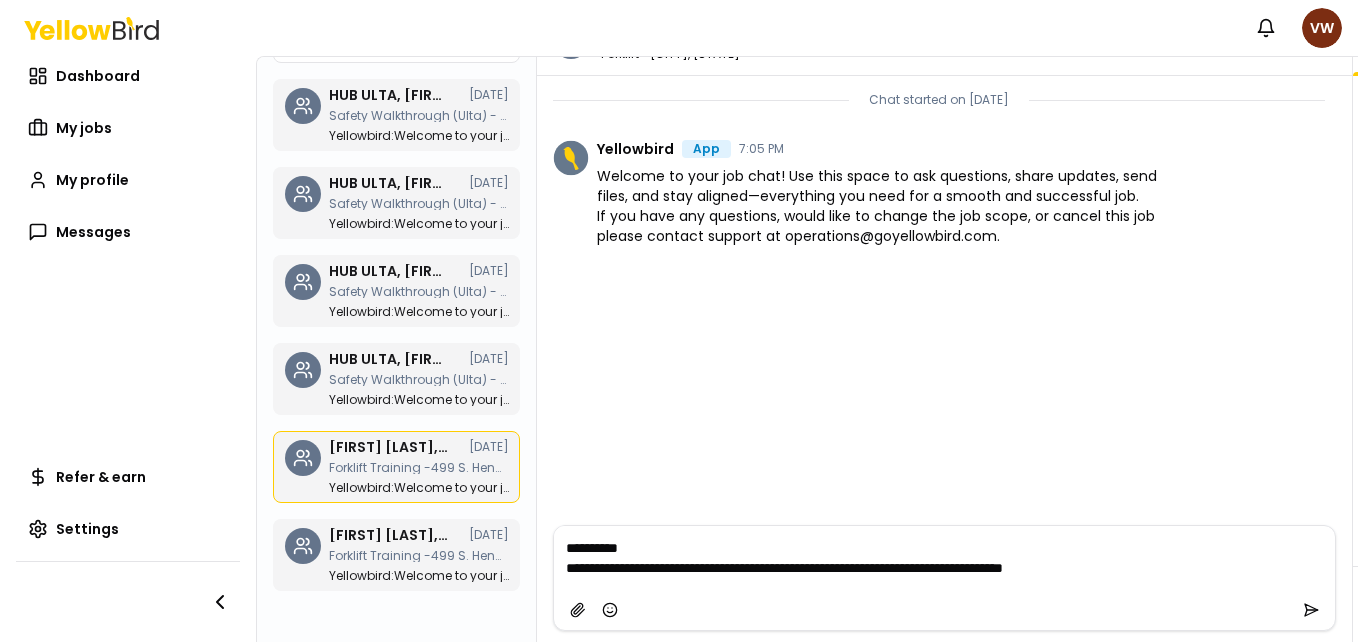 click on "**********" at bounding box center [939, 558] 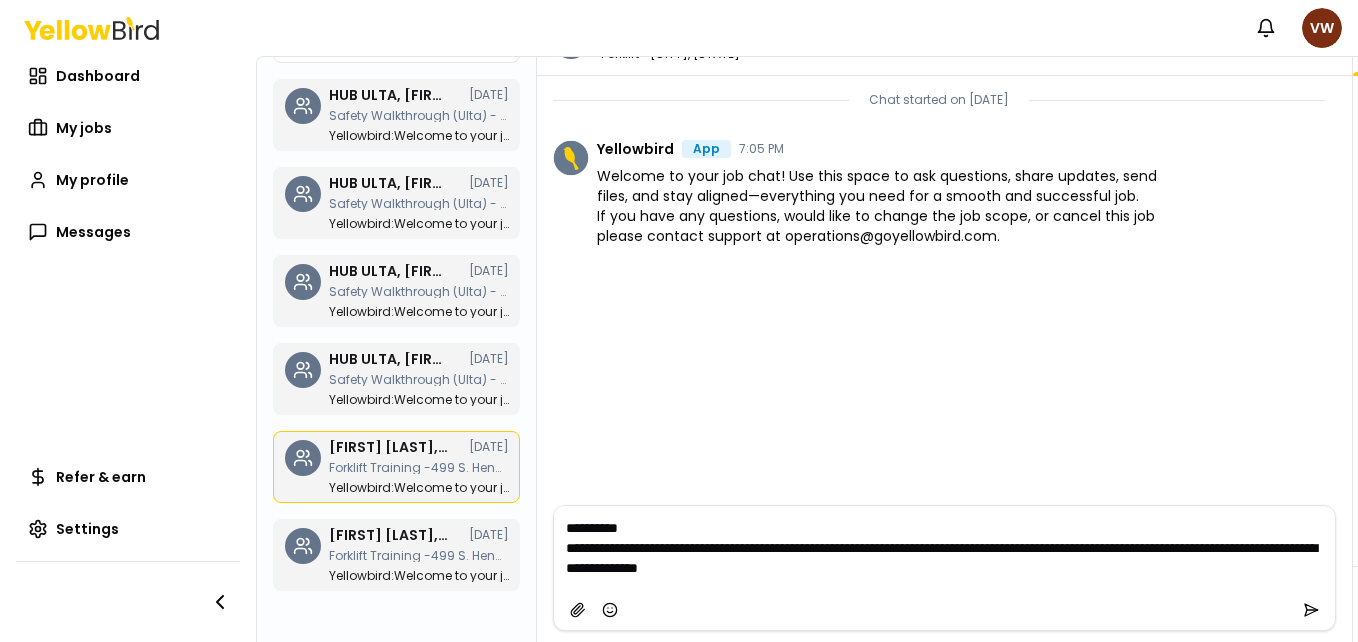 click on "**********" at bounding box center [939, 548] 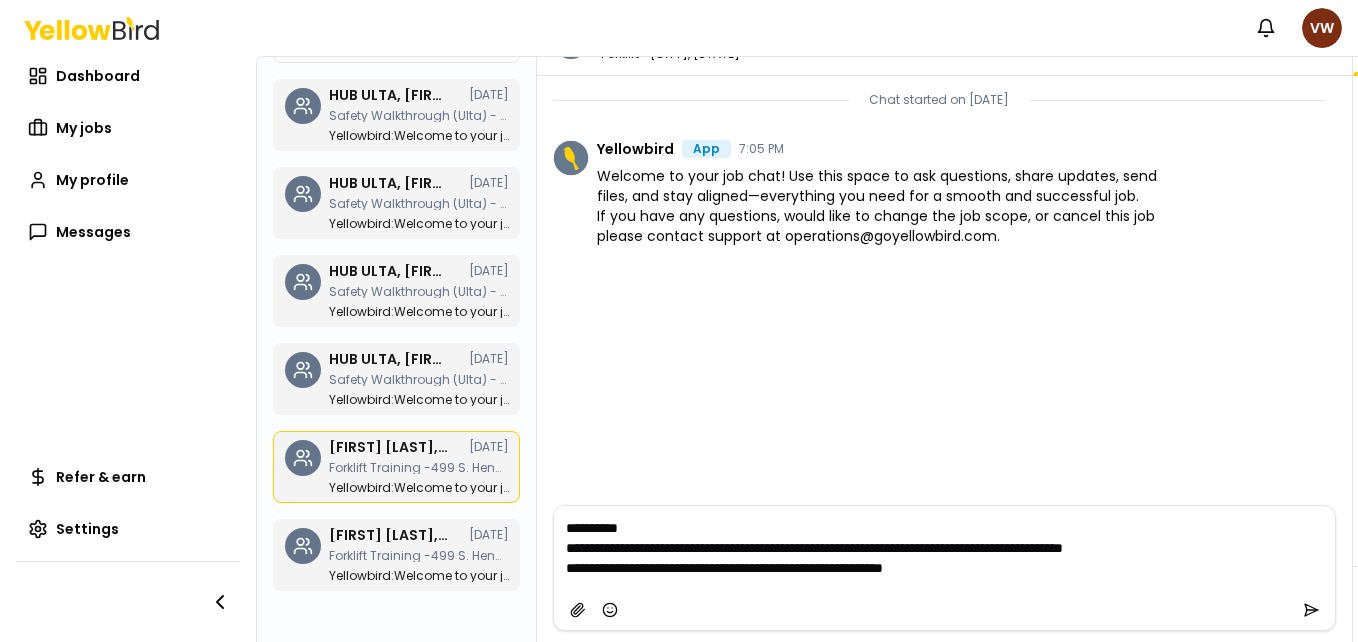 click on "**********" at bounding box center [939, 548] 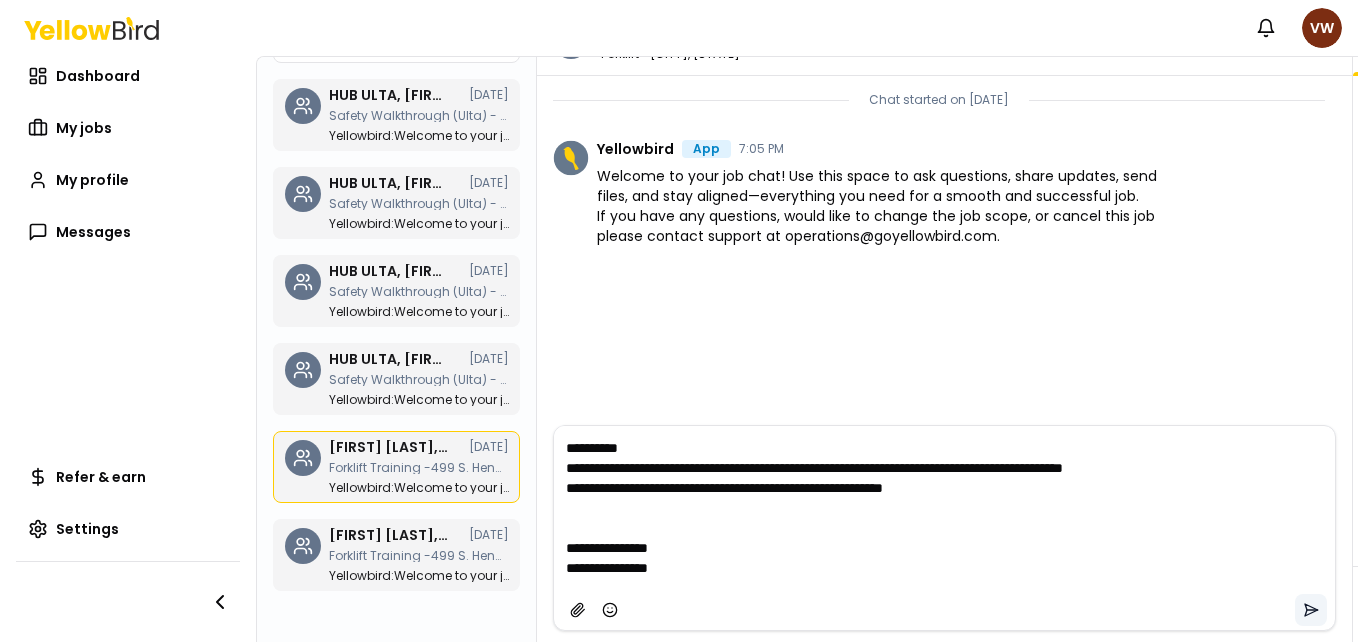 type on "**********" 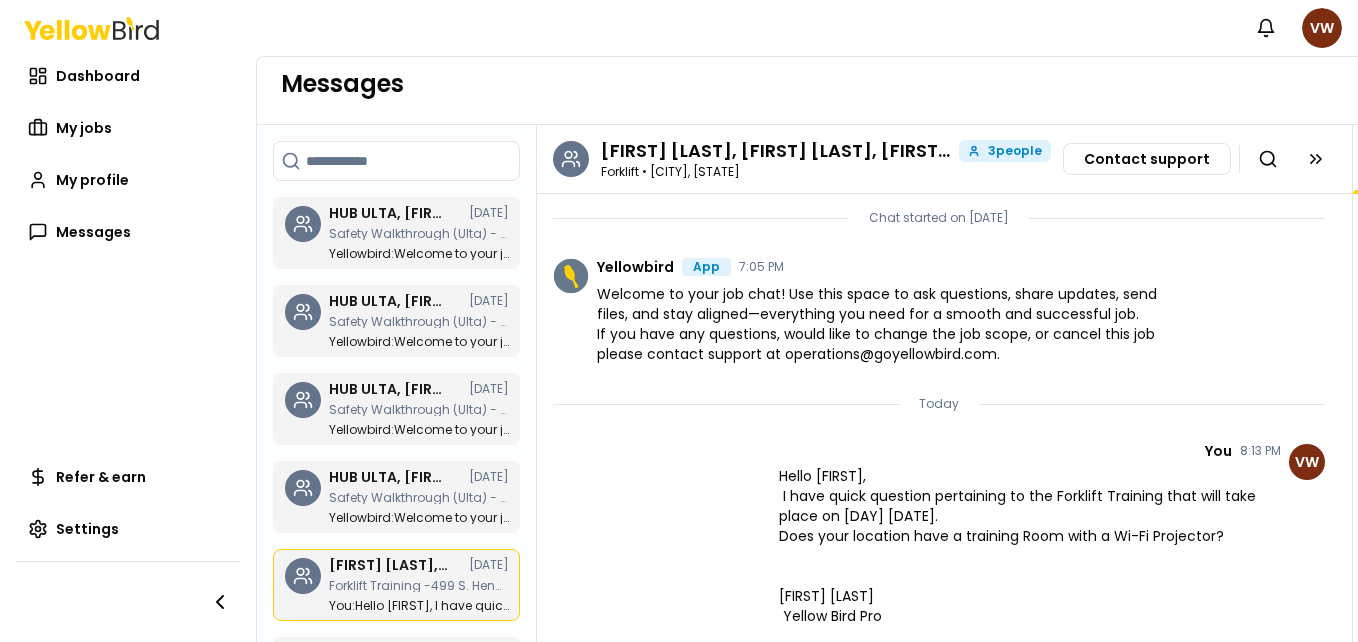 scroll, scrollTop: 0, scrollLeft: 0, axis: both 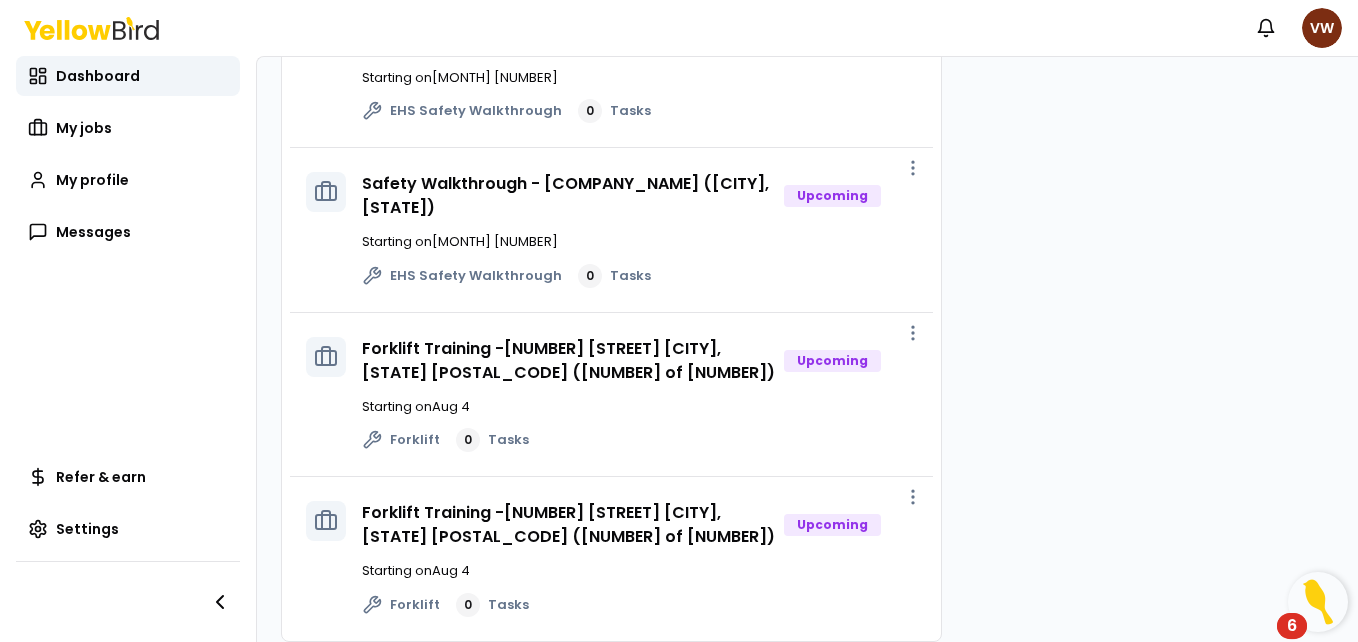 click on "6" at bounding box center [1292, 639] 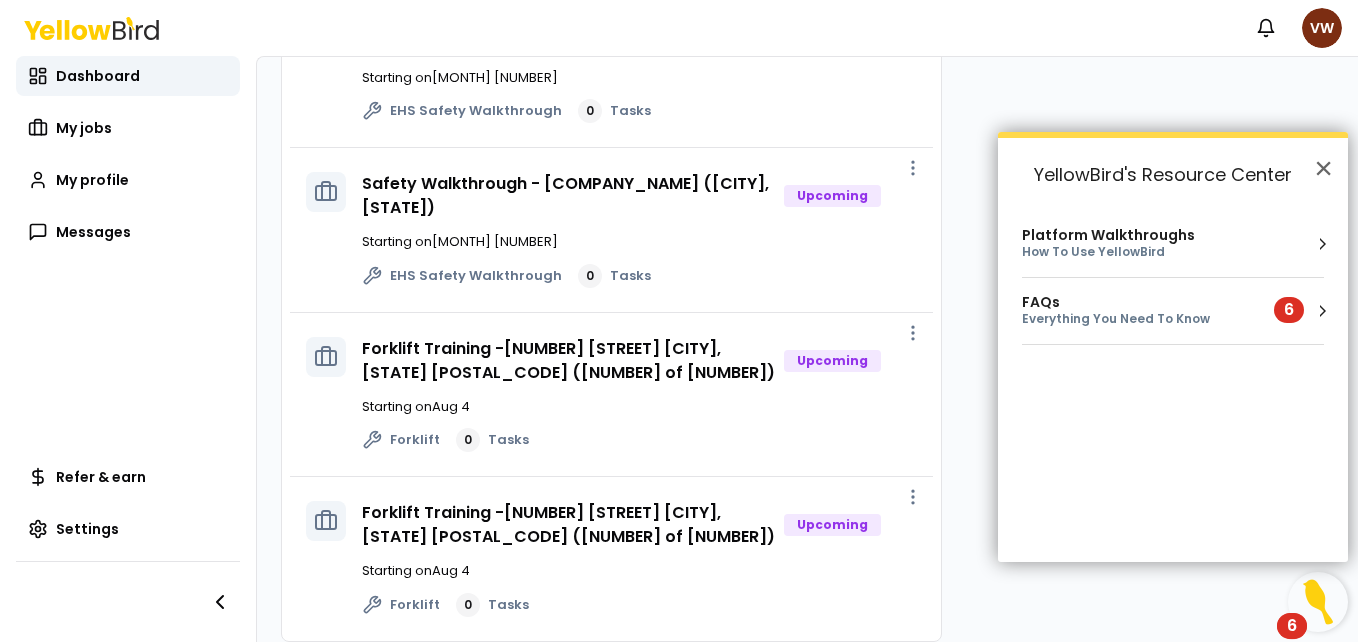 click on "How To Use YellowBird" at bounding box center [1108, 252] 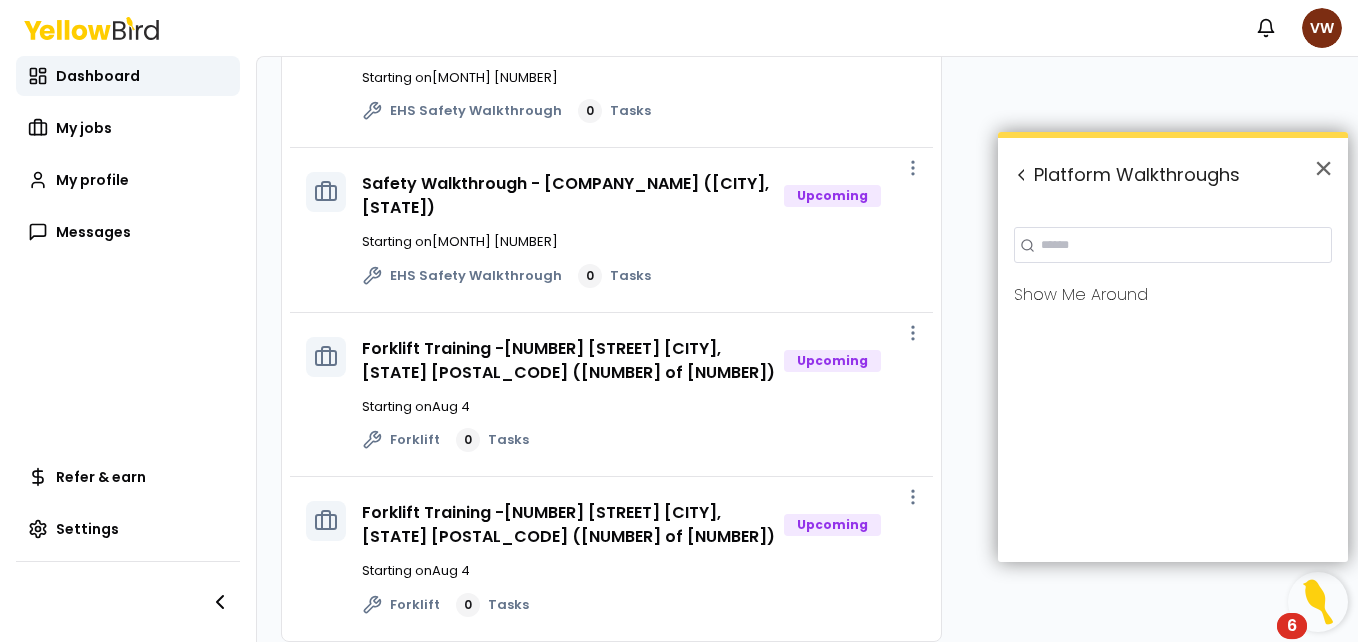 scroll, scrollTop: 0, scrollLeft: 0, axis: both 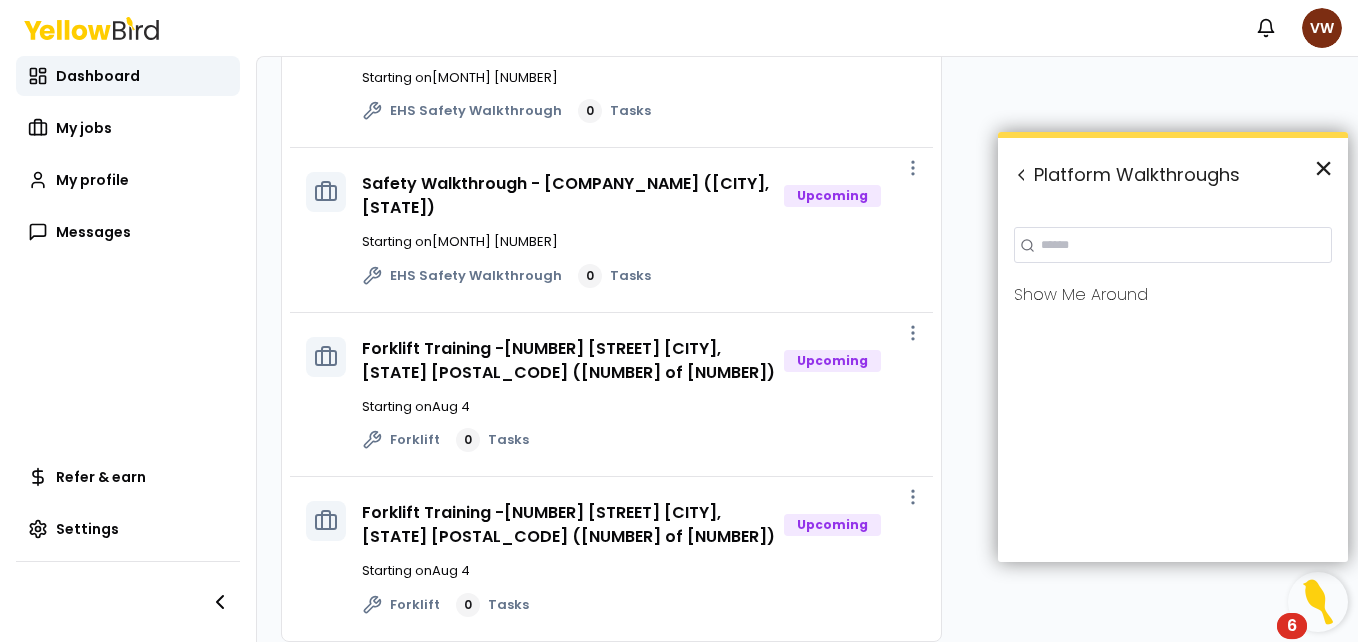 click on "×" at bounding box center [1323, 168] 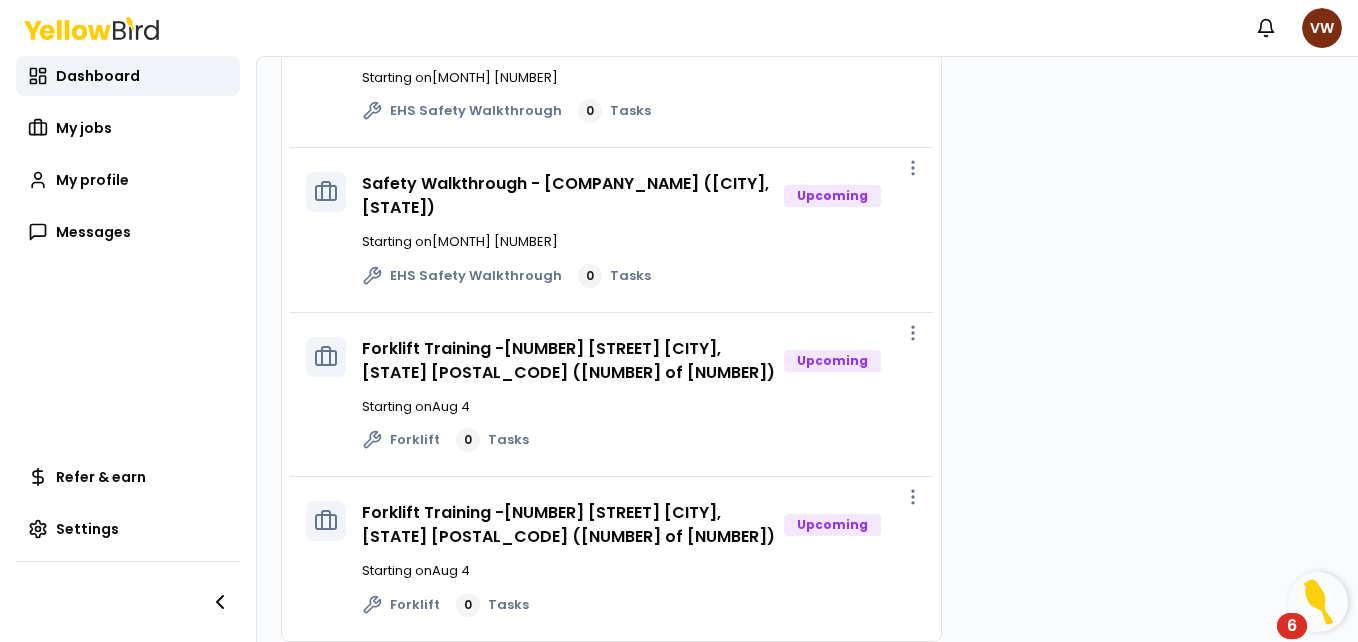 click at bounding box center [1318, 602] 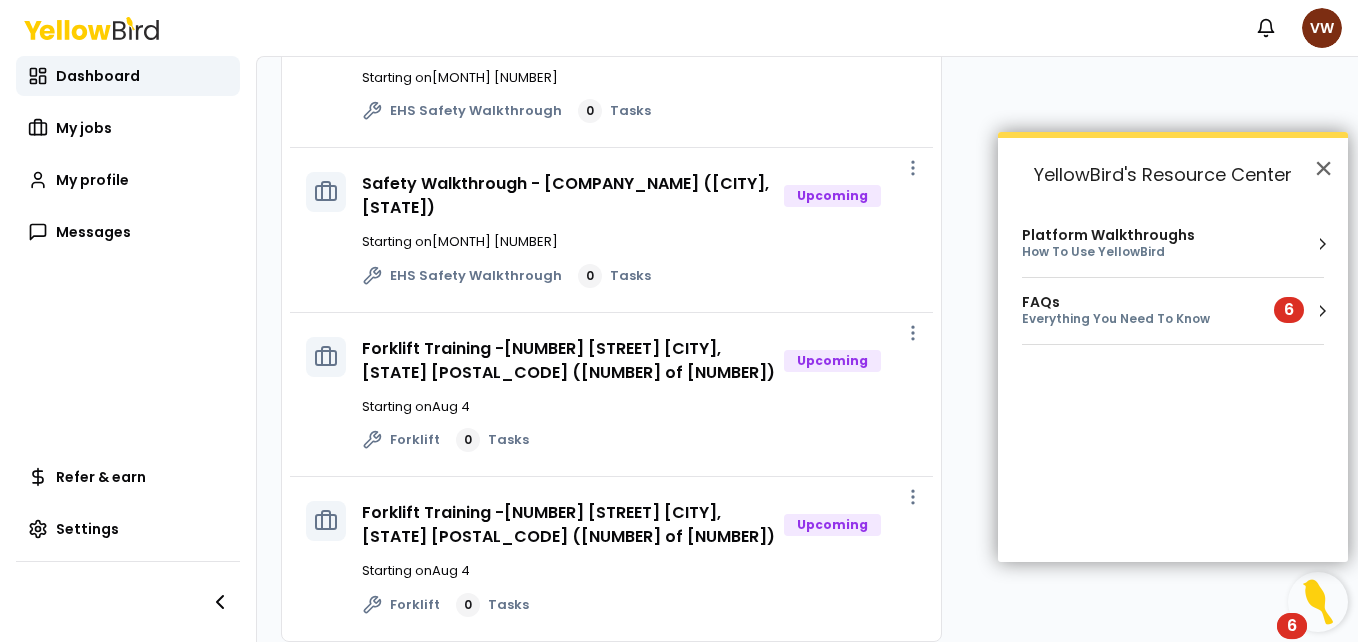 click on "Everything You Need To Know" at bounding box center [1136, 319] 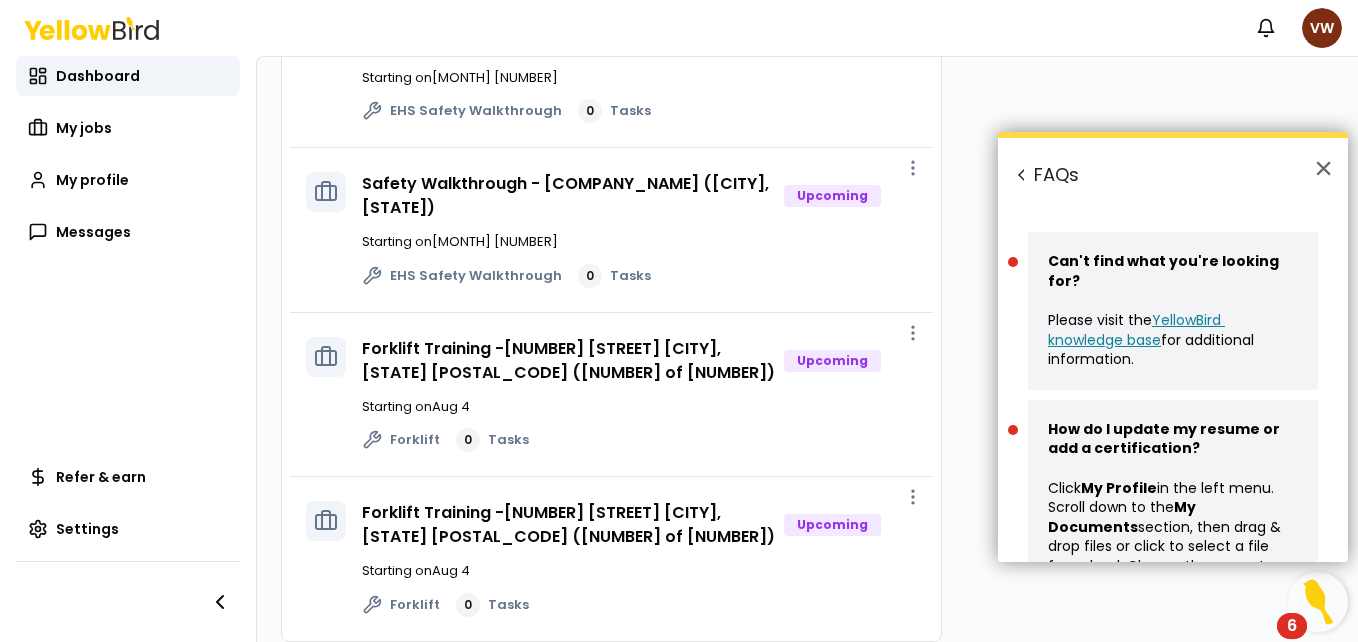 scroll, scrollTop: 0, scrollLeft: 0, axis: both 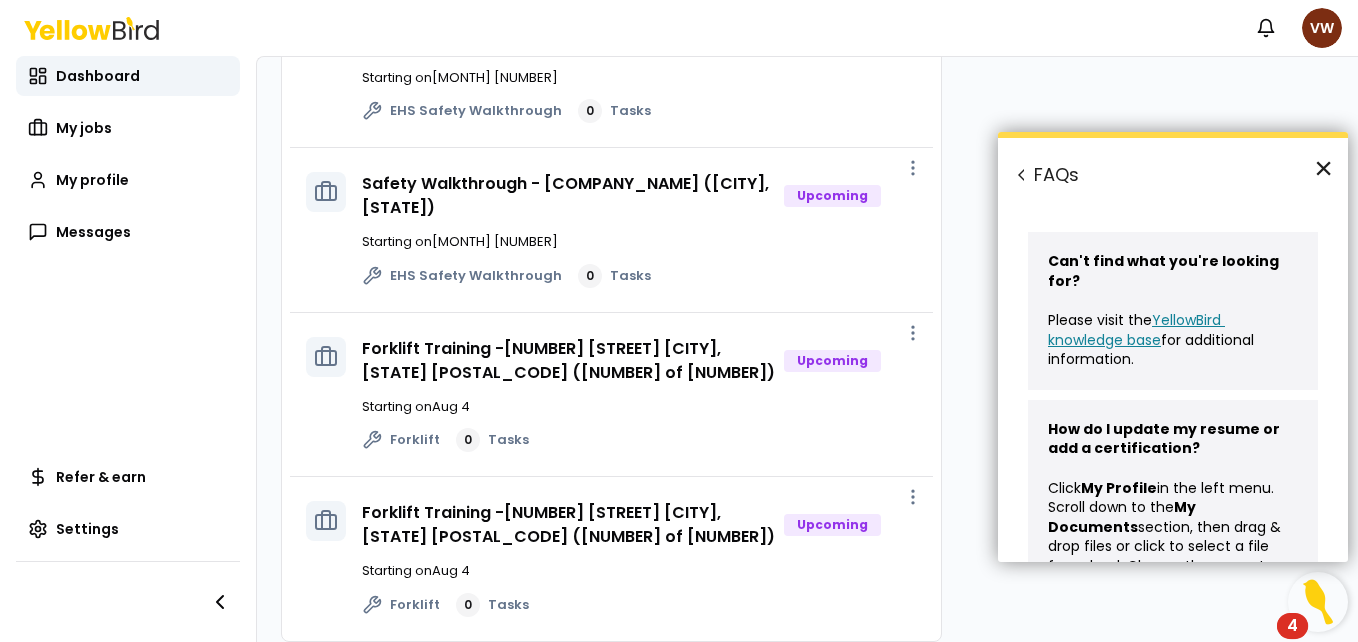 click on "×" at bounding box center [1323, 168] 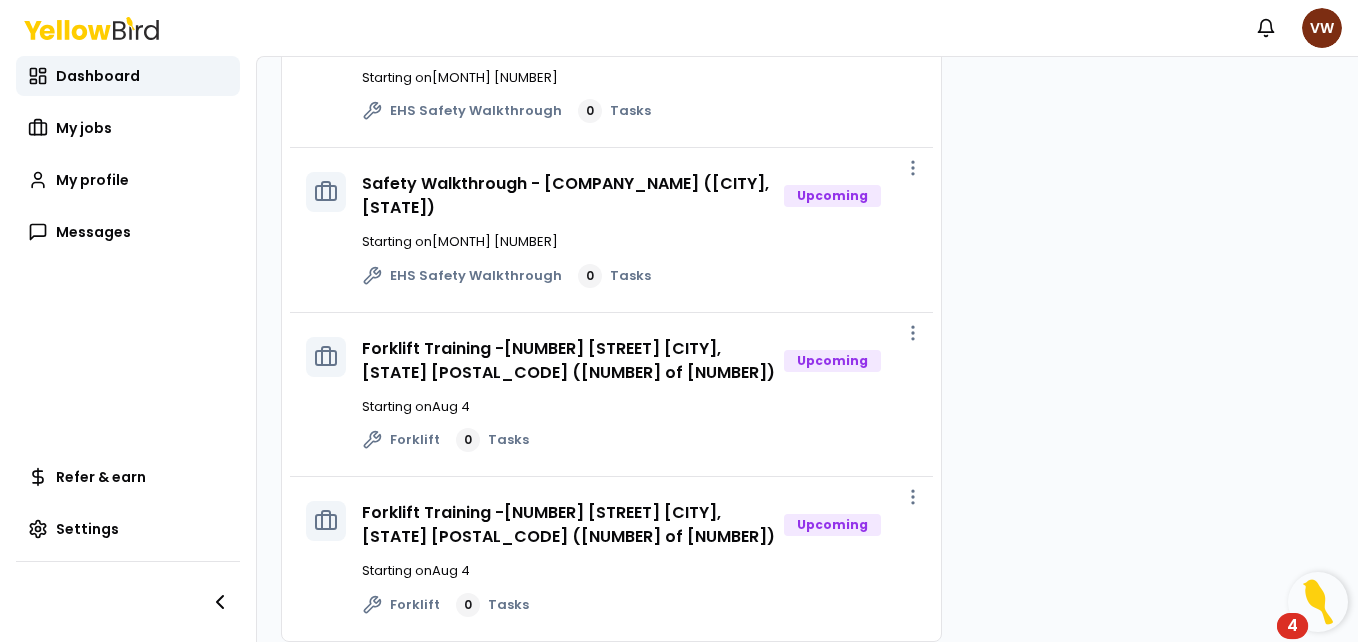 click on "4" at bounding box center (1292, 639) 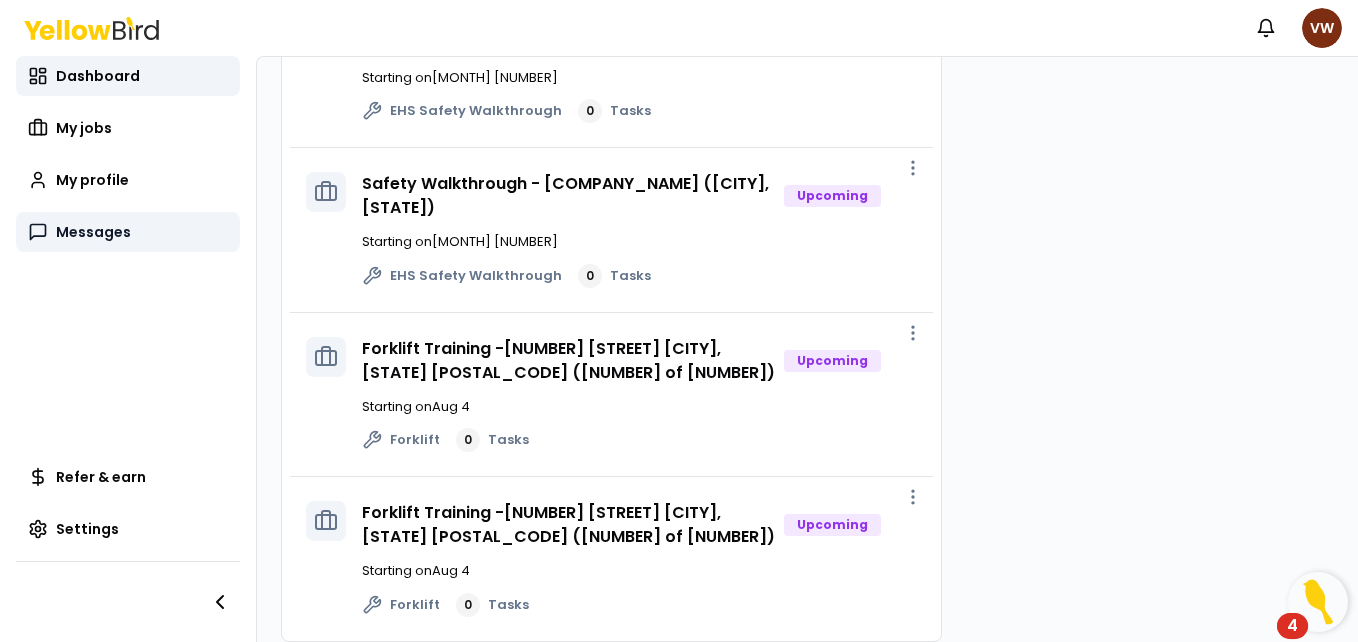 click on "Messages" at bounding box center [93, 232] 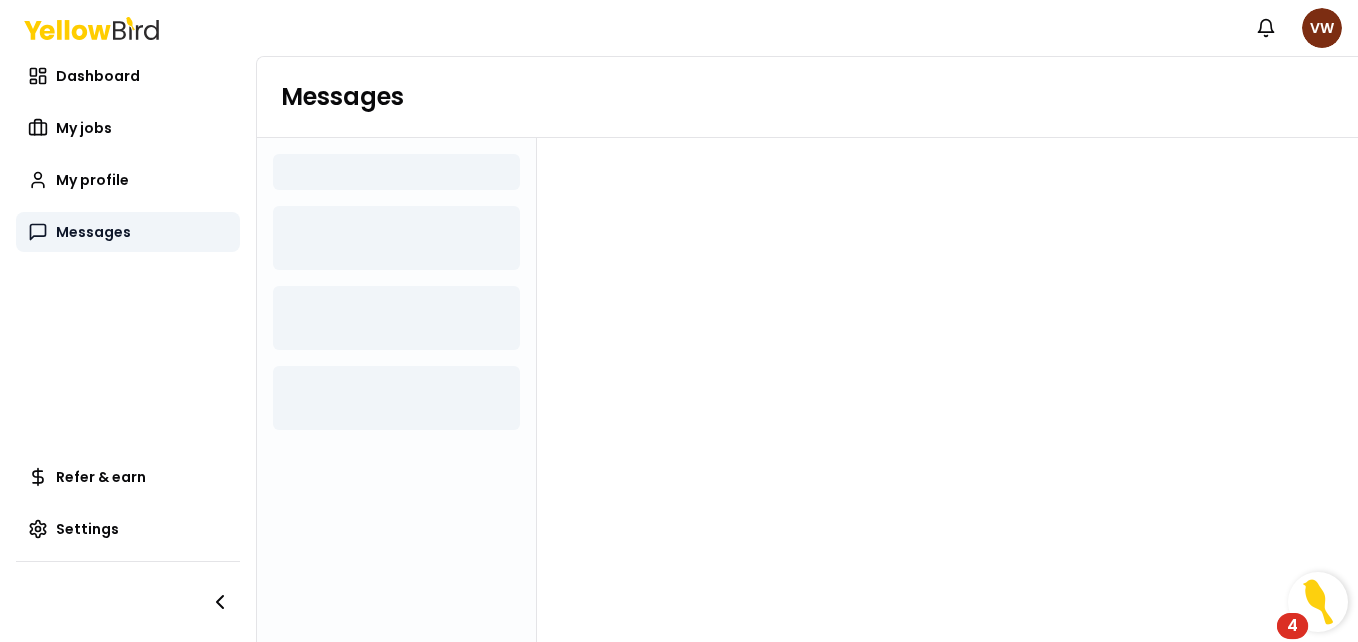 scroll, scrollTop: 0, scrollLeft: 0, axis: both 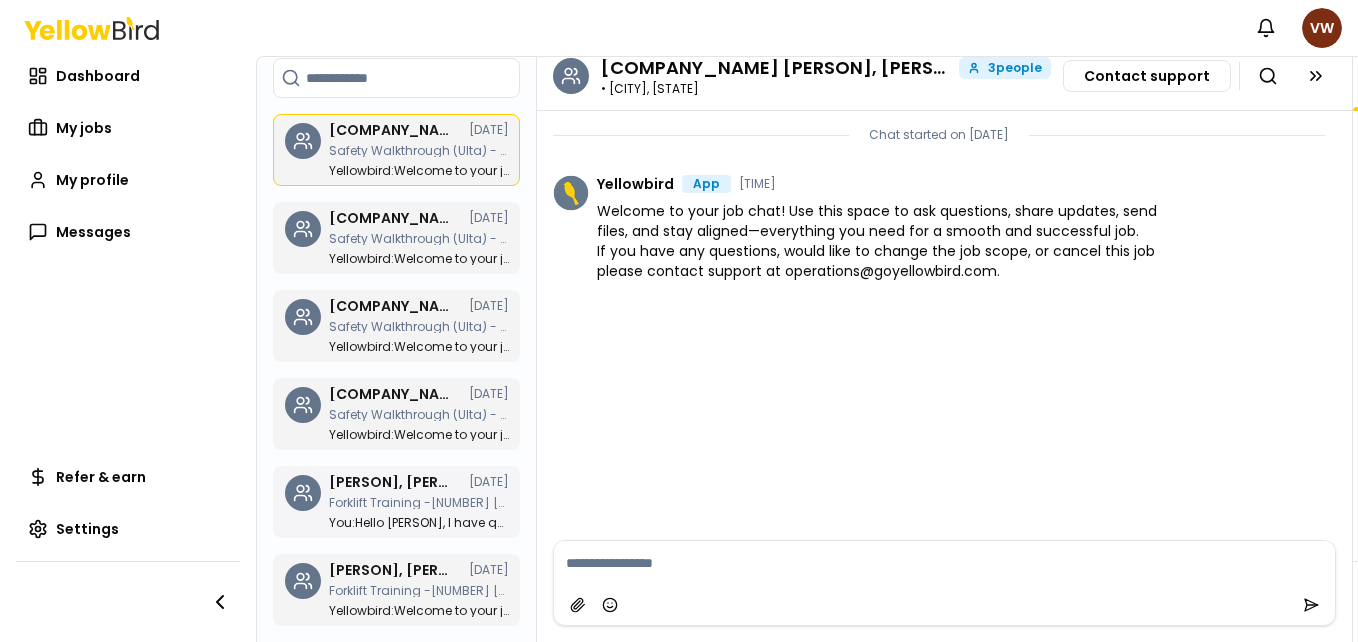click on "Sal Iovine, Vance Washington, Chris  Fiorentino 07/31/25 Forklift Training -499 S. Henderson Rd. King of Prussia, PA 19406 (2 of 2) You :  Hello Sal,
I have quick question pertaining to the Forklift Training that will take place on Monday 08/04/25.
Does your location have a training Room with a Wi-Fi Projector?
Vance Washington
Yellow Bird Pro" at bounding box center (419, 502) 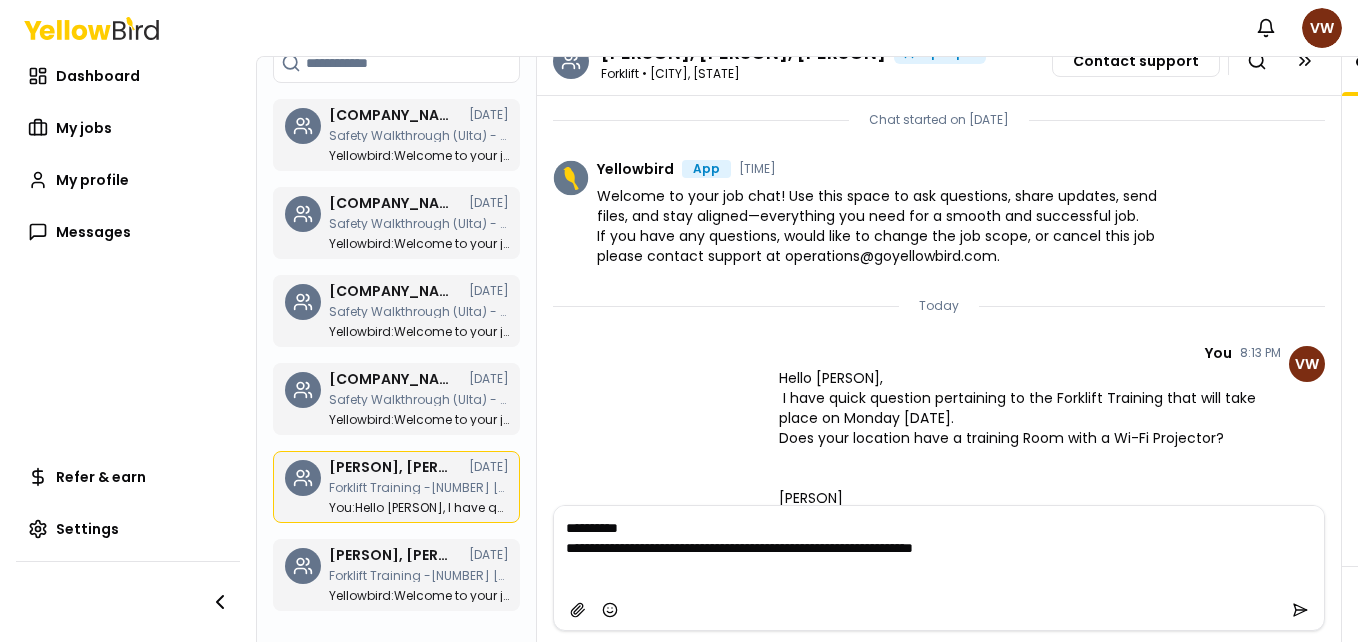 click on "**********" at bounding box center [939, 548] 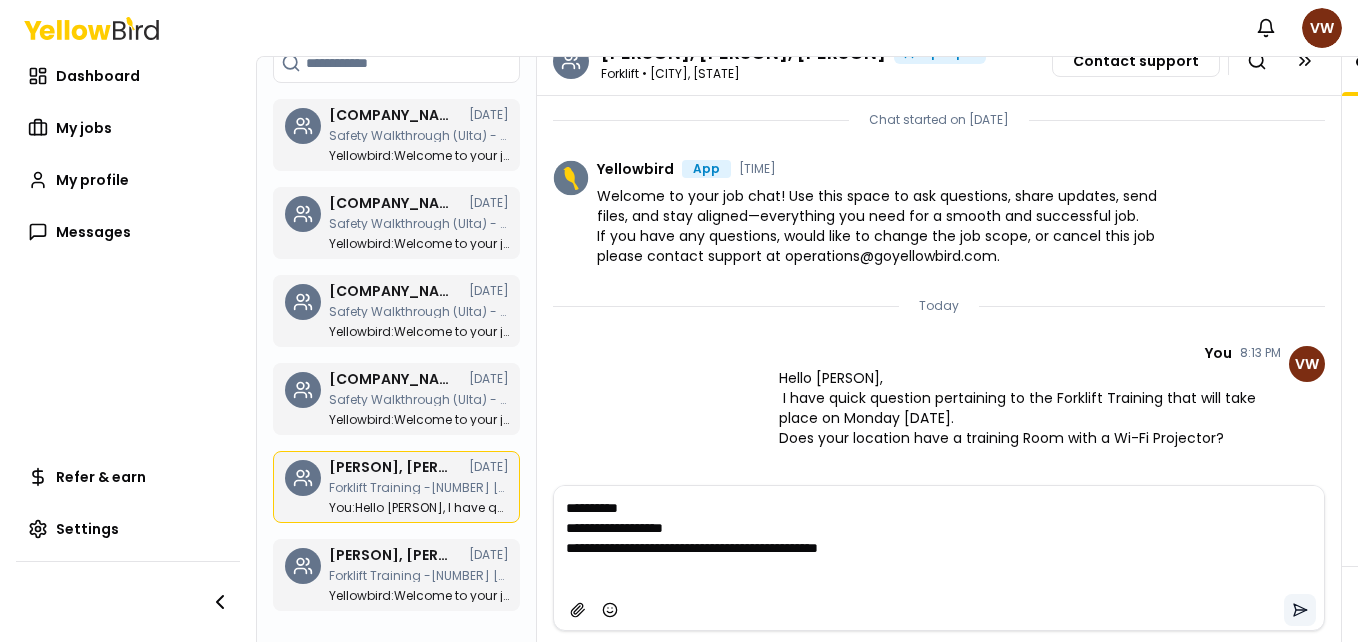 type on "**********" 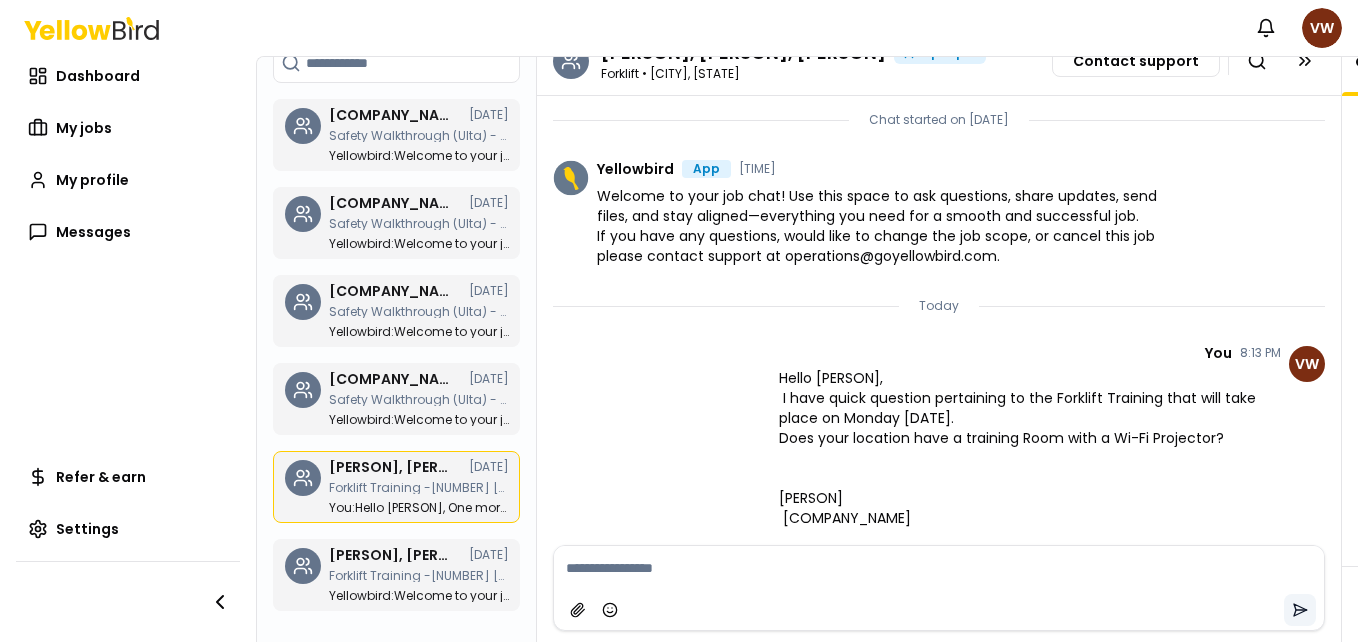 scroll, scrollTop: 109, scrollLeft: 0, axis: vertical 